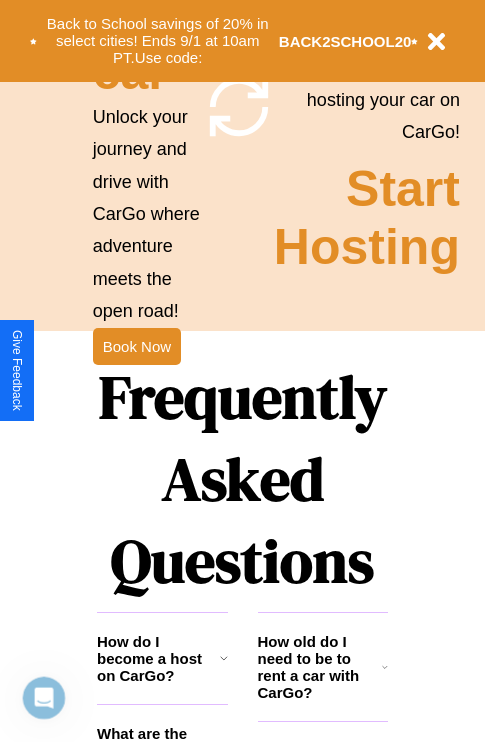 scroll, scrollTop: 2423, scrollLeft: 0, axis: vertical 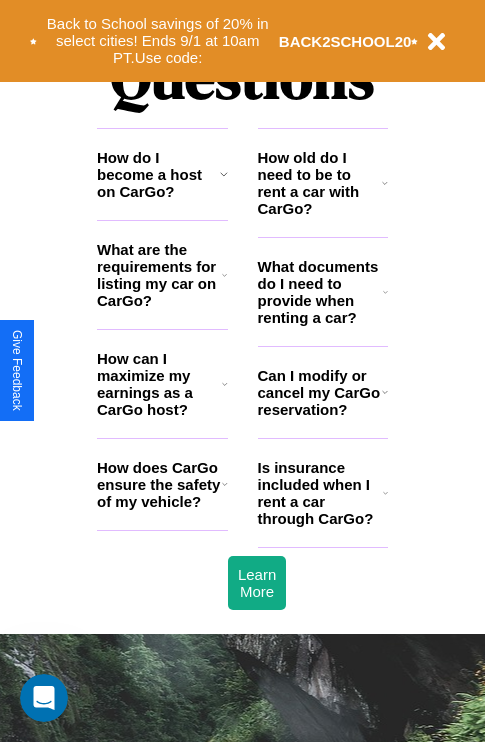 click on "What are the requirements for listing my car on CarGo?" at bounding box center (159, 275) 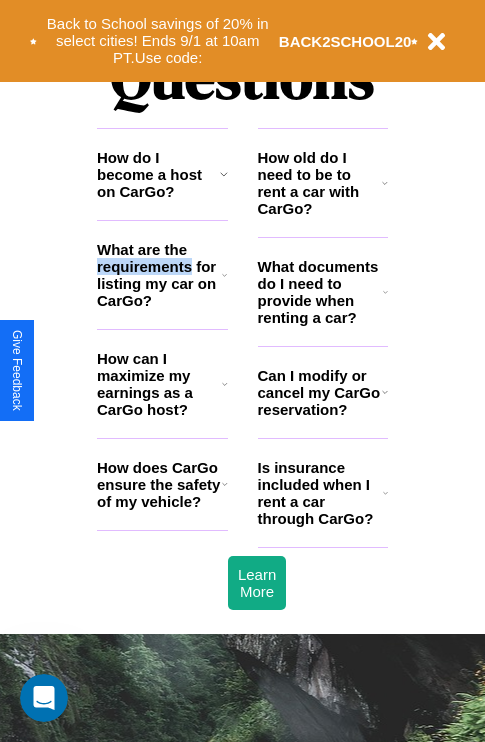 click on "What are the requirements for listing my car on CarGo?" at bounding box center (159, 275) 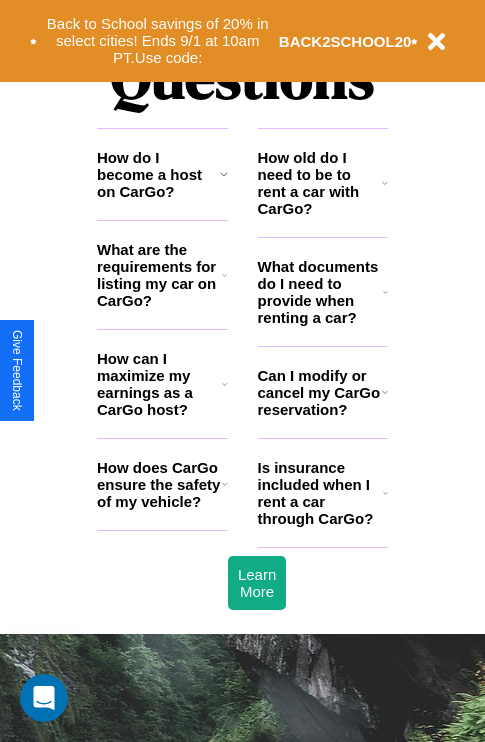 click on "How do I become a host on CarGo?" at bounding box center [158, 174] 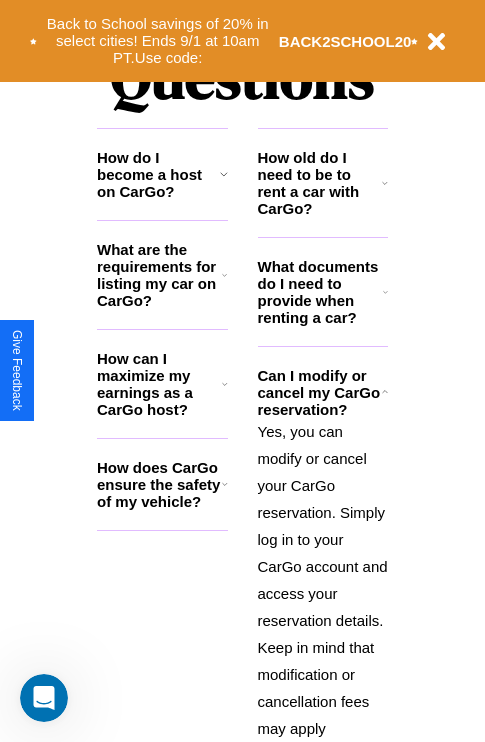click 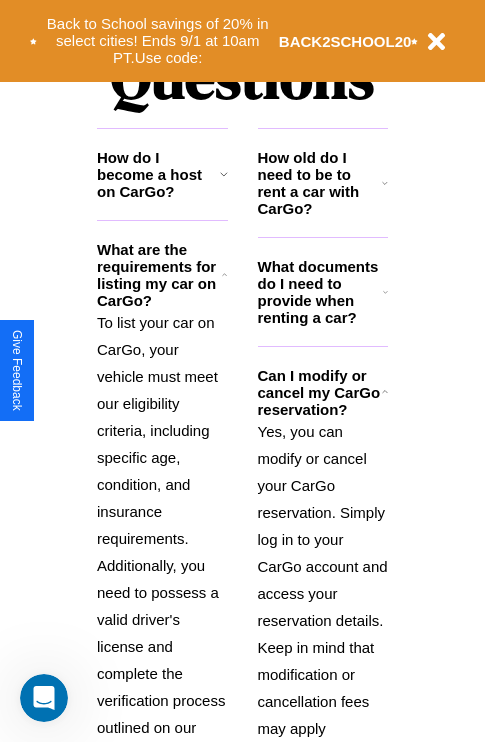 click 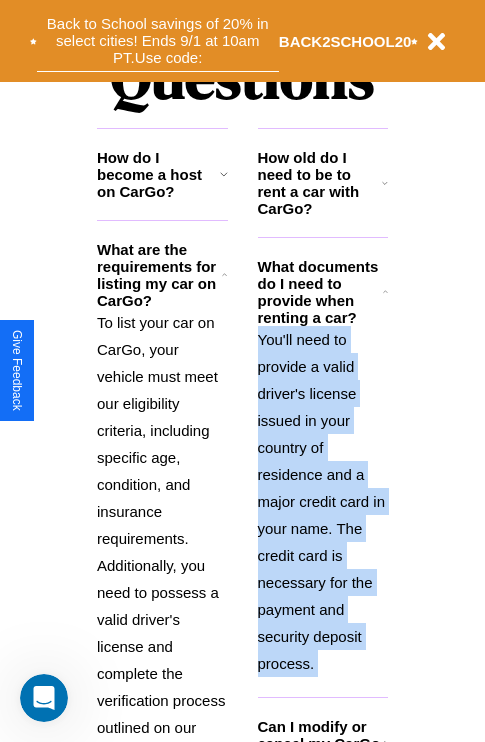 click on "Back to School savings of 20% in select cities! Ends 9/1 at 10am PT.  Use code:" at bounding box center [158, 41] 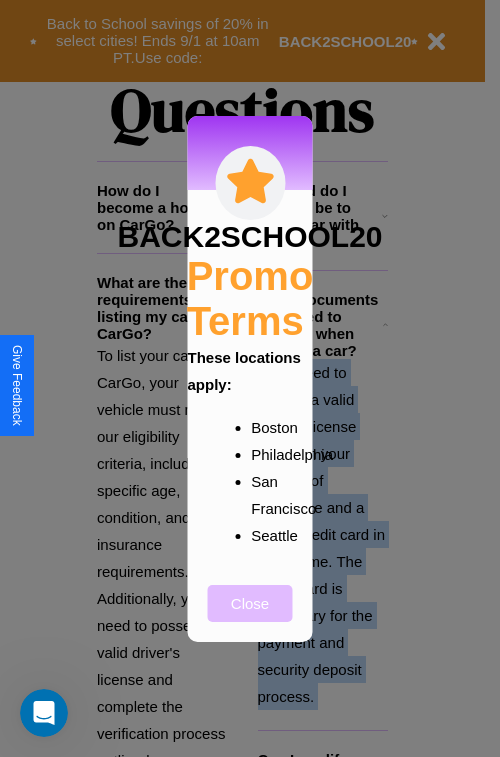 click on "Close" at bounding box center (250, 603) 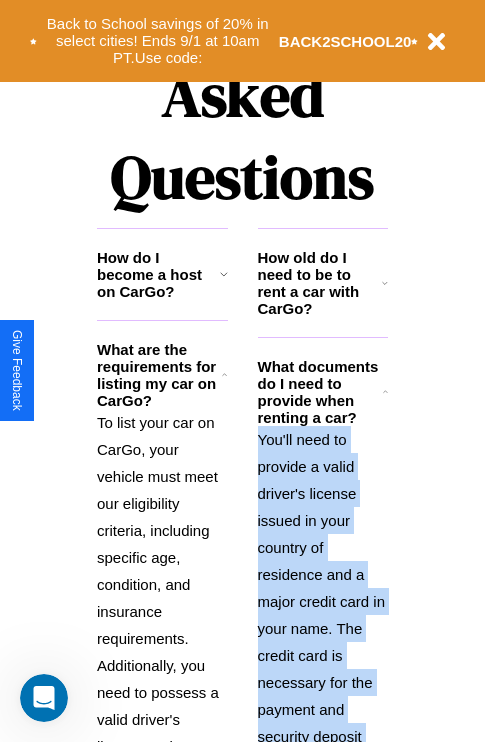 scroll, scrollTop: 1285, scrollLeft: 0, axis: vertical 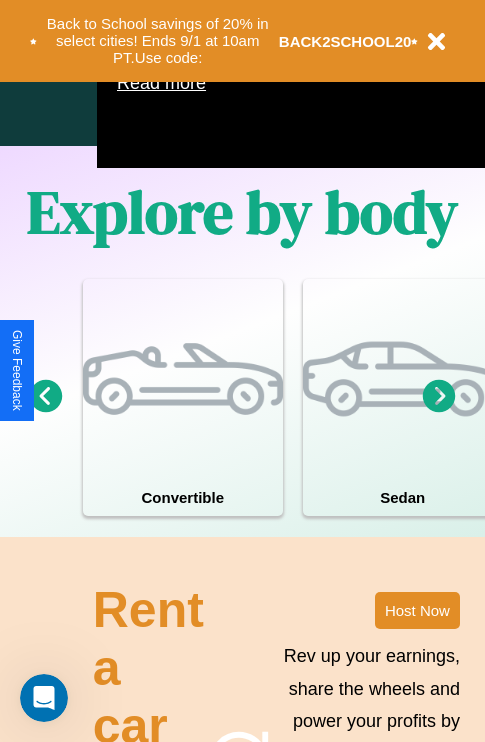 click 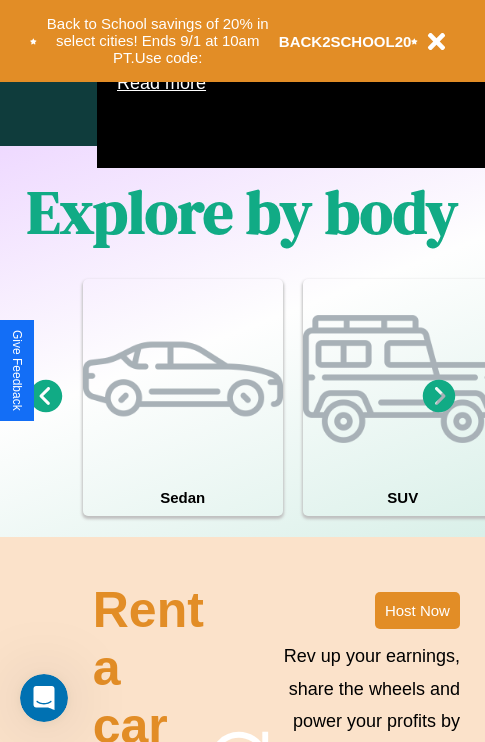 click 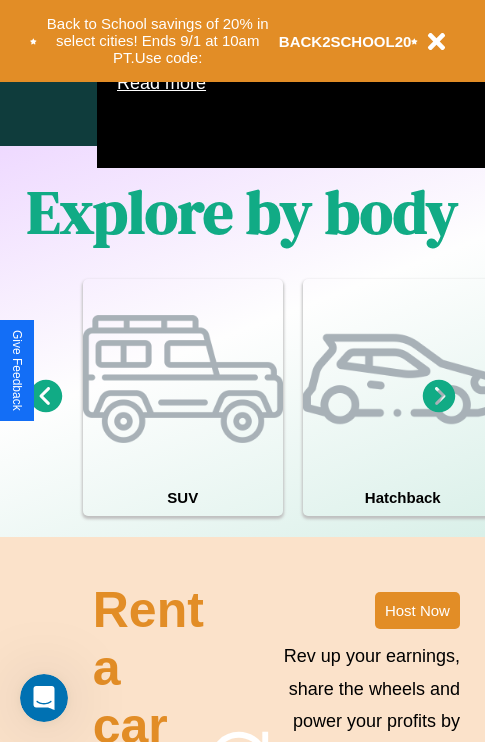 click 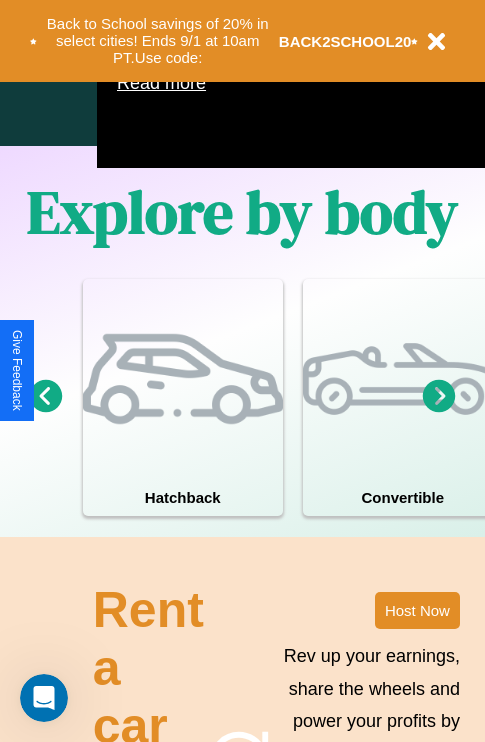click 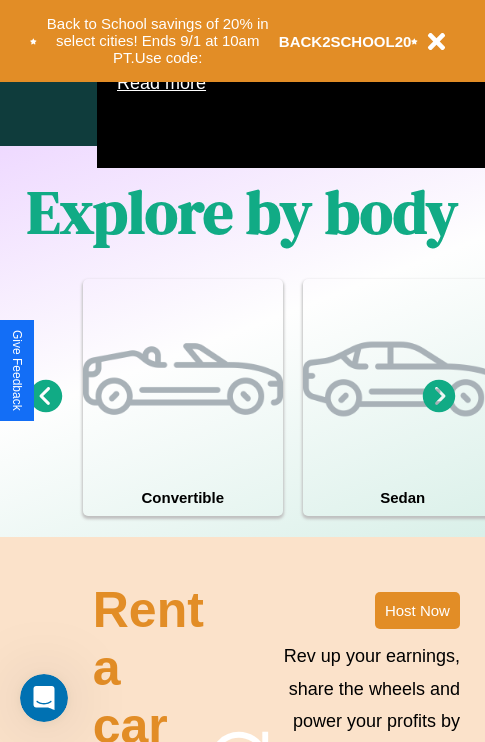 click 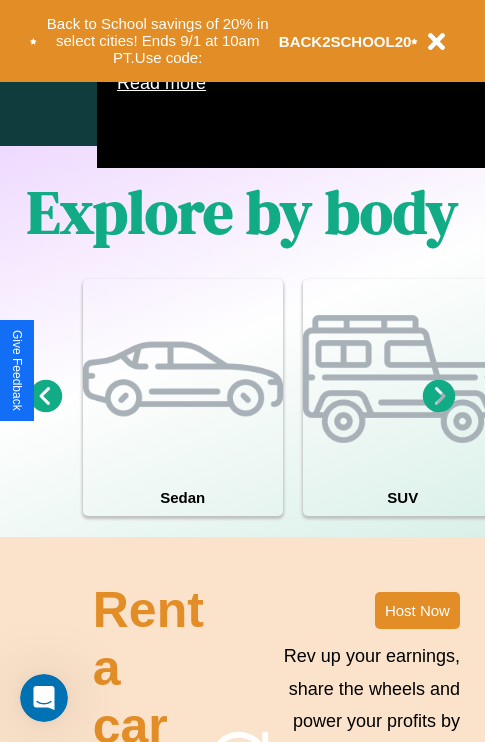 scroll, scrollTop: 1089, scrollLeft: 458, axis: both 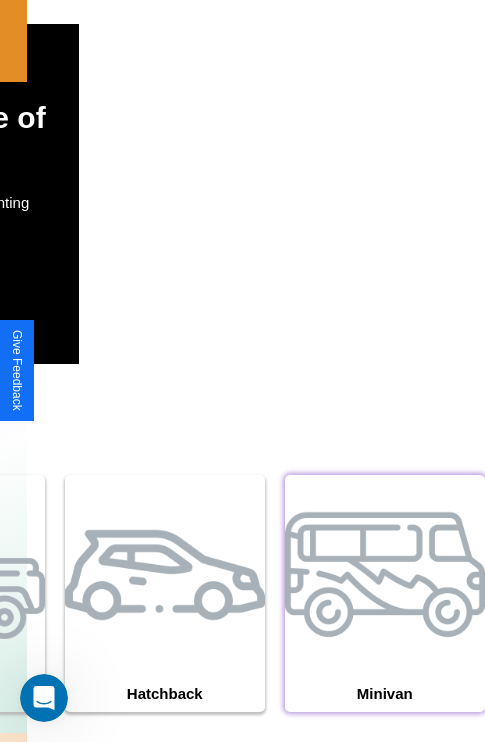 click at bounding box center [385, 575] 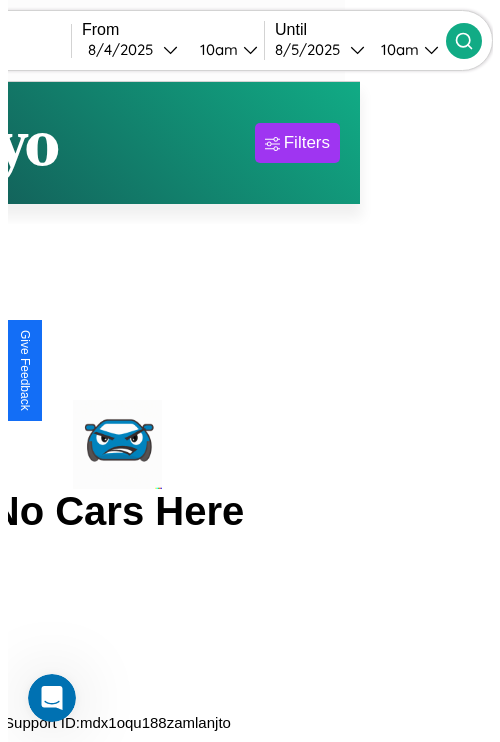 scroll, scrollTop: 0, scrollLeft: 0, axis: both 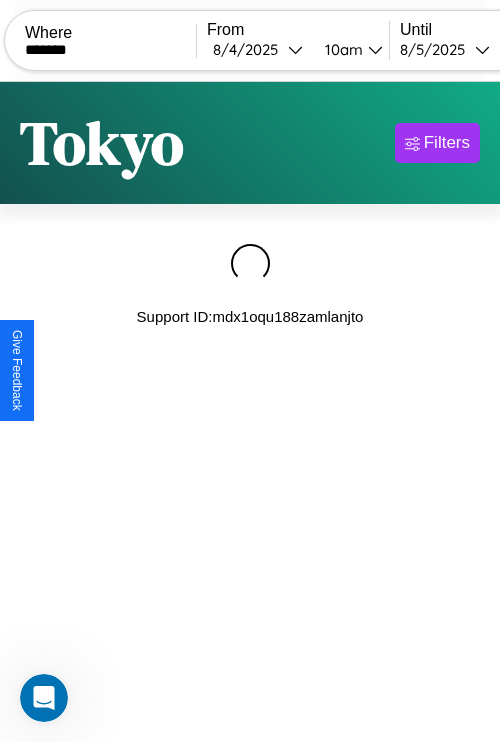 type on "*******" 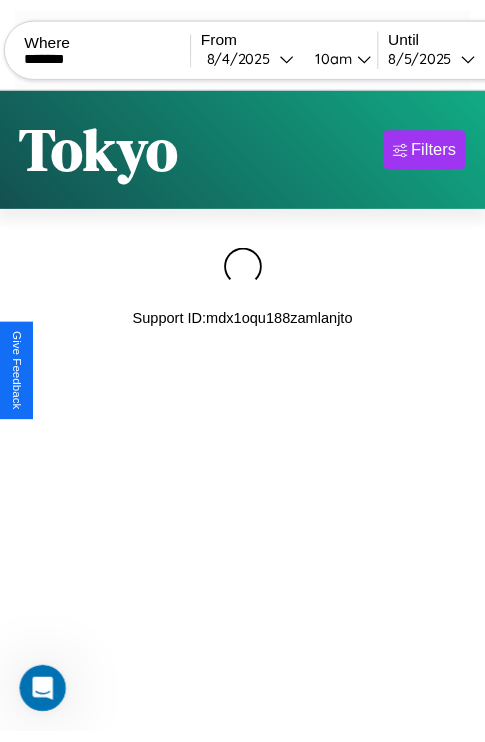 scroll, scrollTop: 0, scrollLeft: 159, axis: horizontal 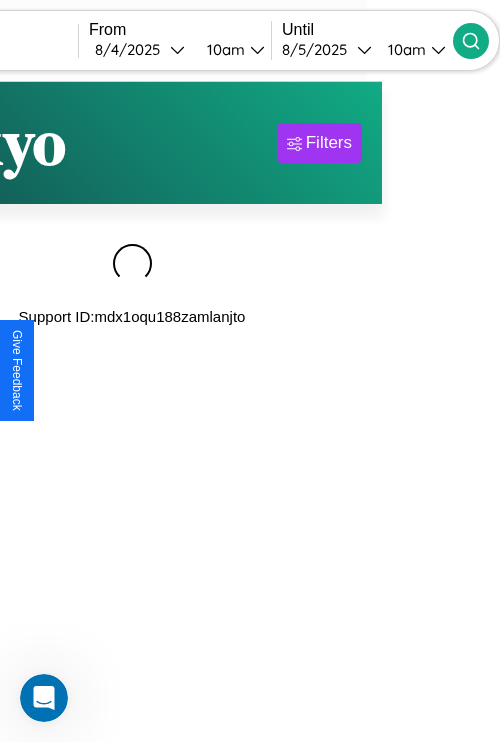 click 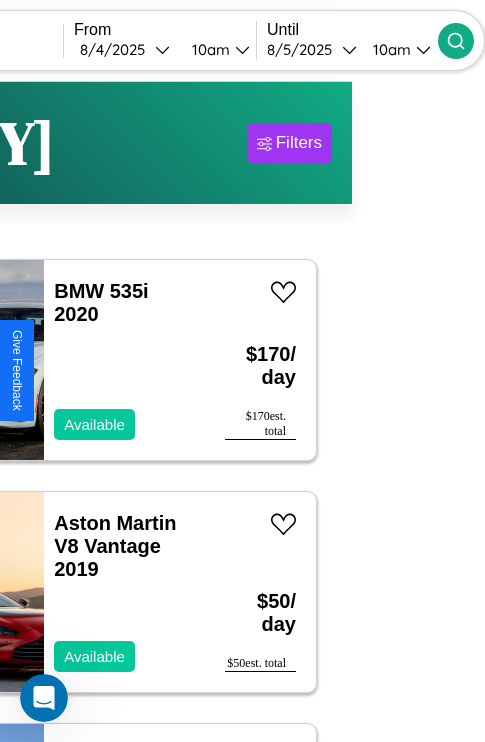 scroll, scrollTop: 39, scrollLeft: 108, axis: both 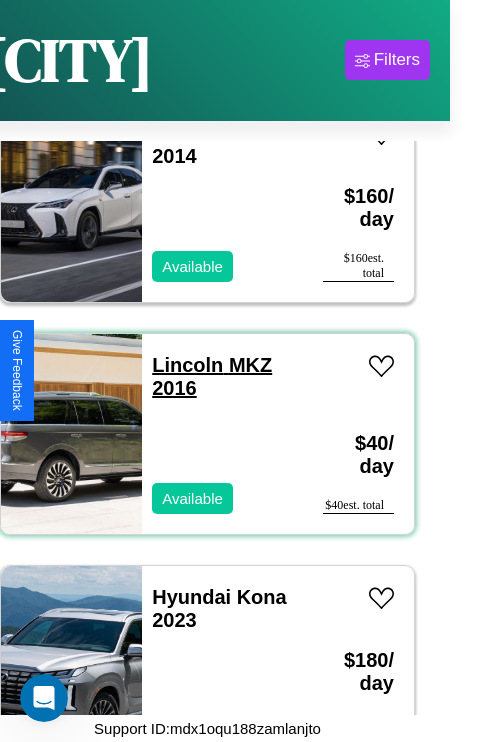 click on "Lincoln   MKZ   2016" at bounding box center (212, 376) 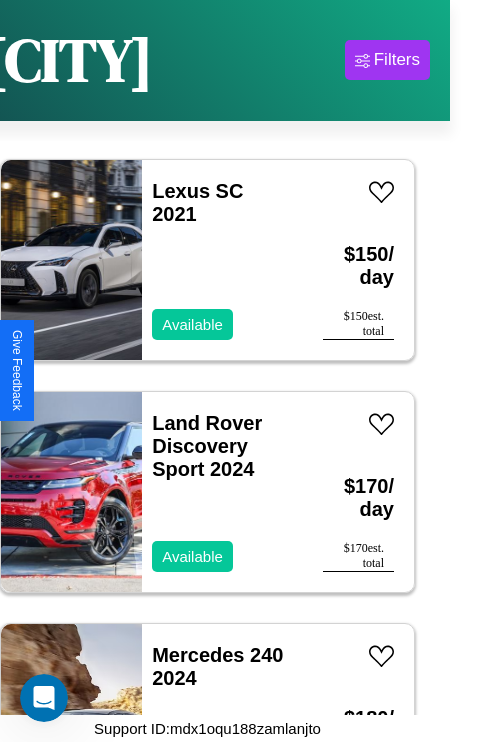 scroll, scrollTop: 20723, scrollLeft: 0, axis: vertical 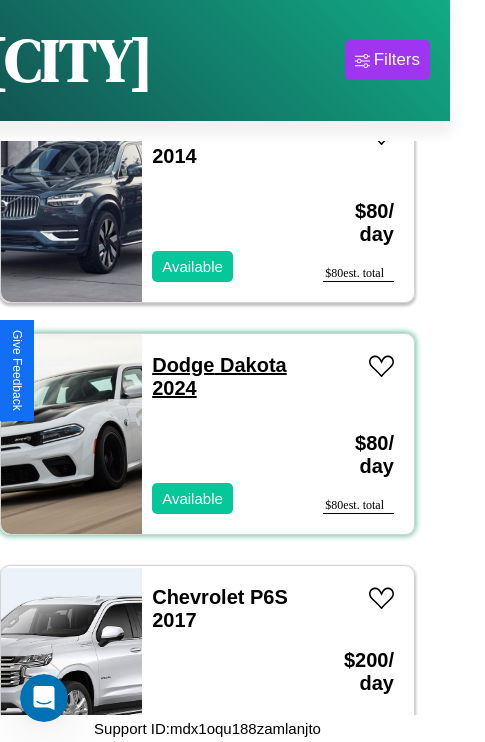click on "Dodge   Dakota   2024" at bounding box center [219, 376] 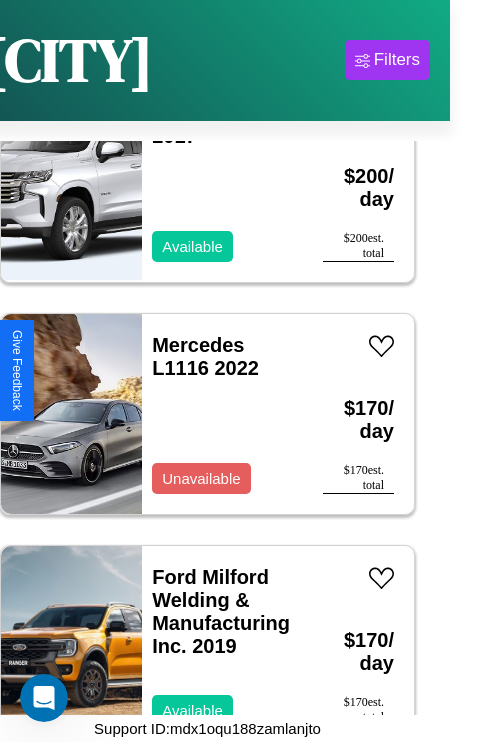 scroll, scrollTop: 22811, scrollLeft: 0, axis: vertical 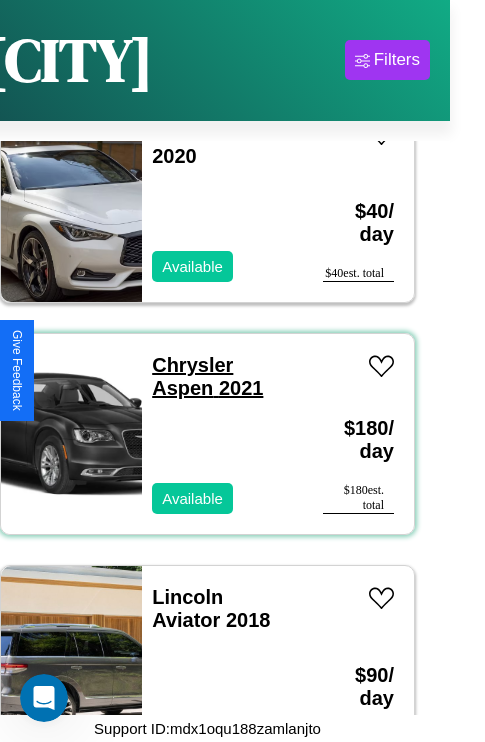 click on "Chrysler   Aspen   2021" at bounding box center (207, 376) 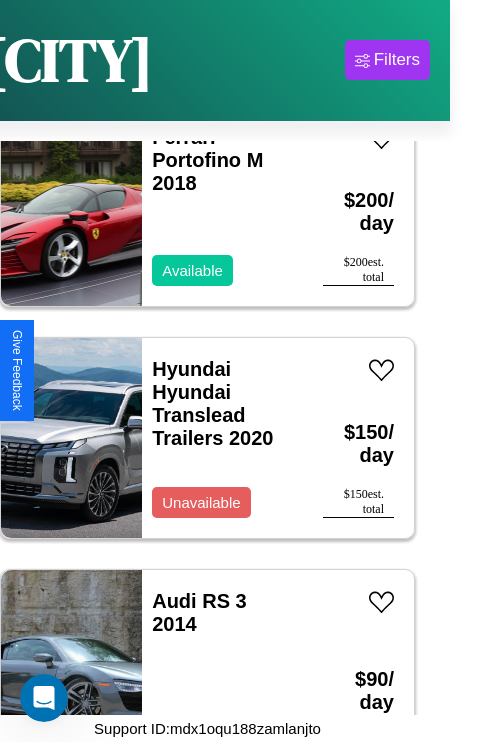 scroll, scrollTop: 23507, scrollLeft: 0, axis: vertical 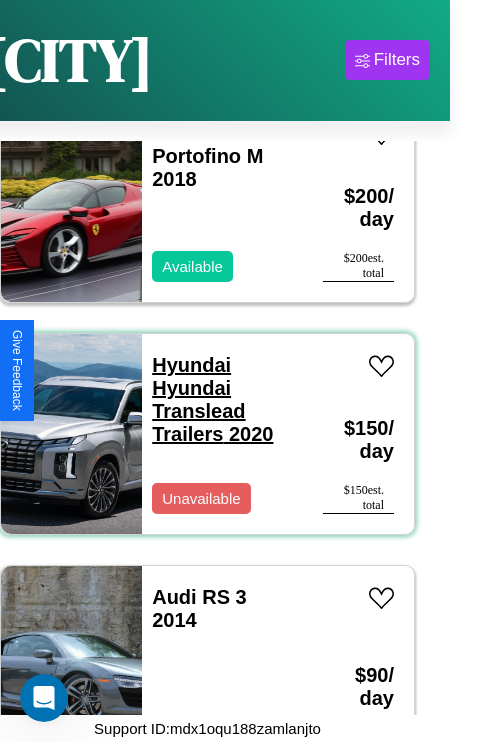 click on "Hyundai   Hyundai Translead Trailers   2020" at bounding box center (212, 399) 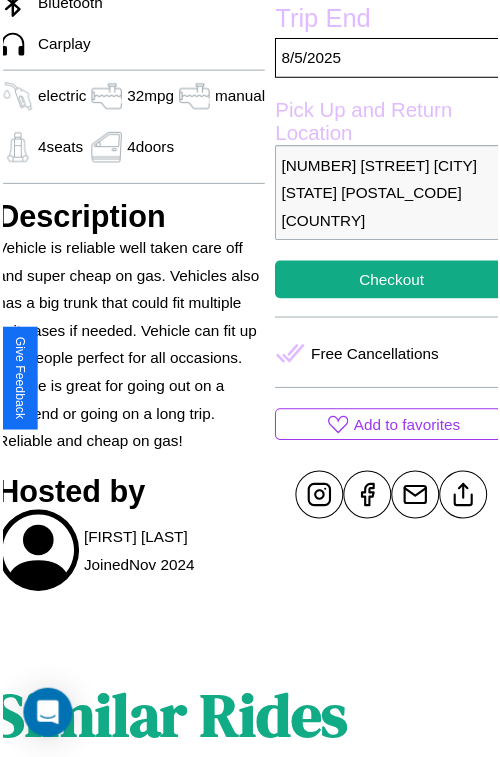 scroll, scrollTop: 574, scrollLeft: 80, axis: both 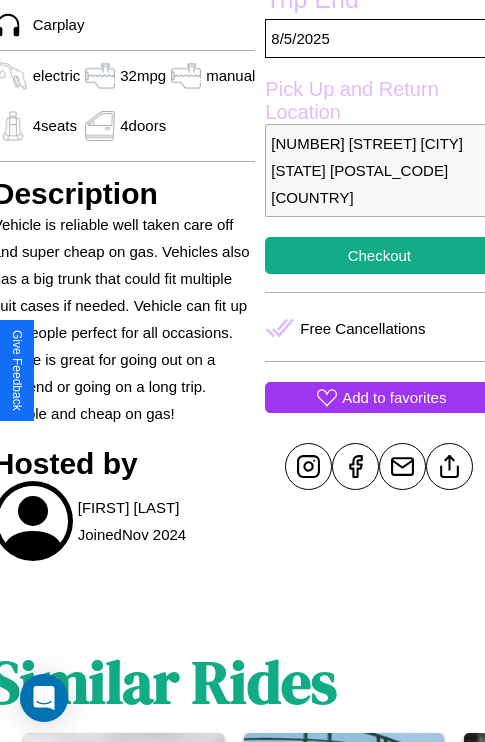 click on "Add to favorites" at bounding box center [394, 397] 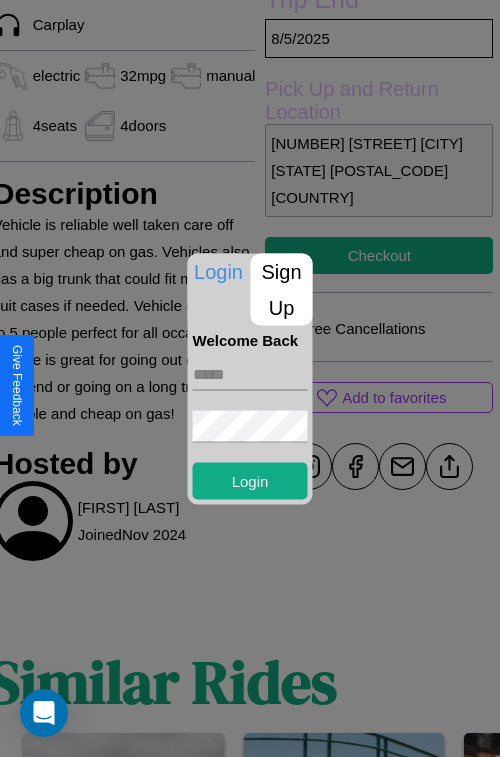 click on "Sign Up" at bounding box center (282, 289) 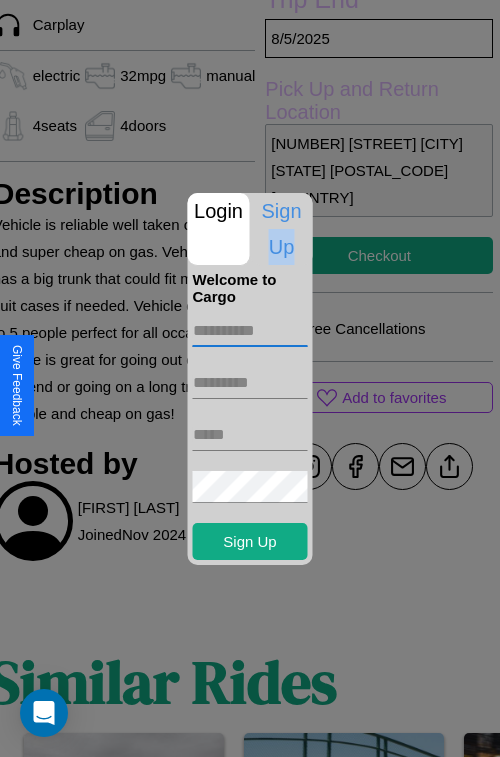 click at bounding box center [250, 331] 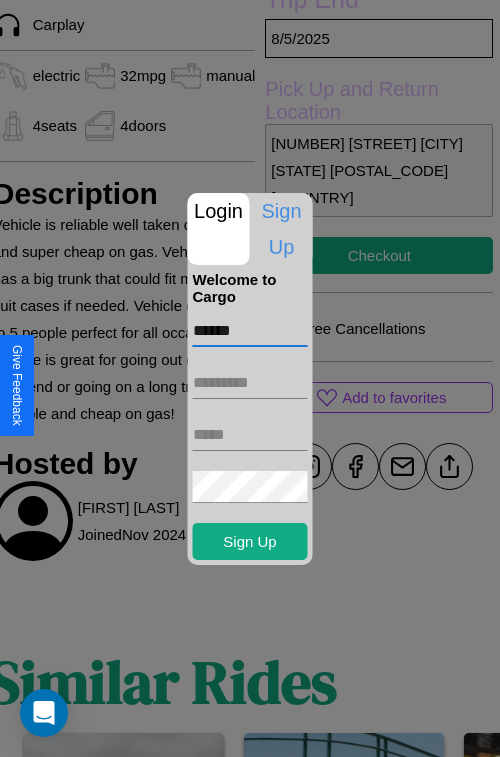 type on "******" 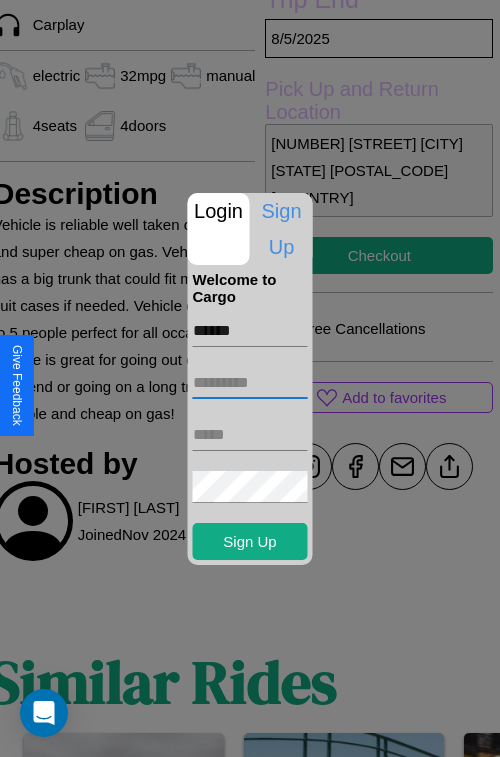 click at bounding box center [250, 383] 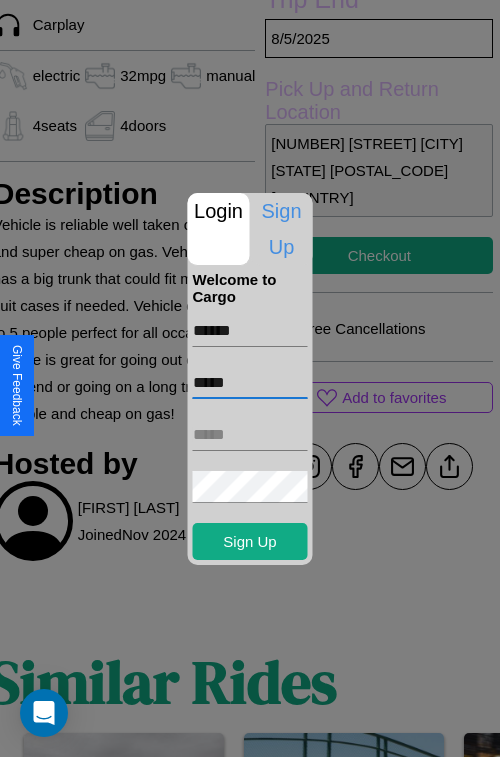 type on "*****" 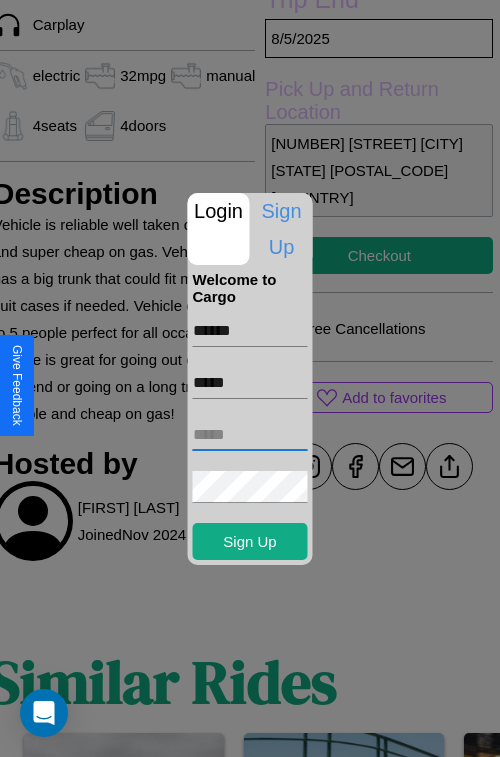 click at bounding box center [250, 435] 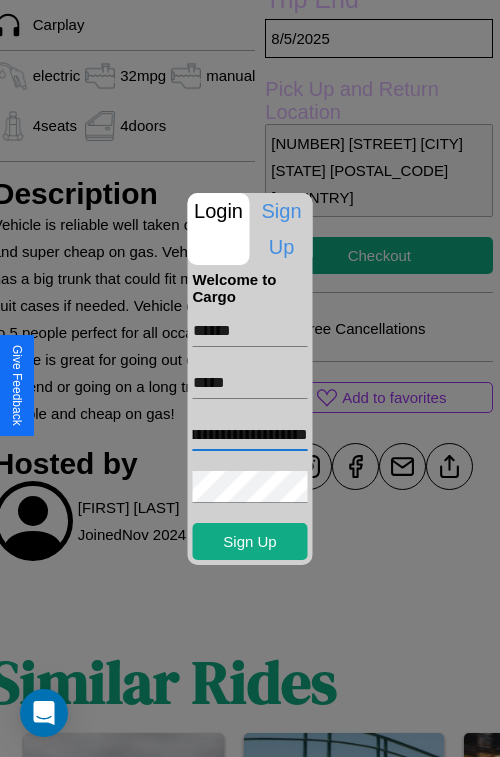 scroll, scrollTop: 0, scrollLeft: 74, axis: horizontal 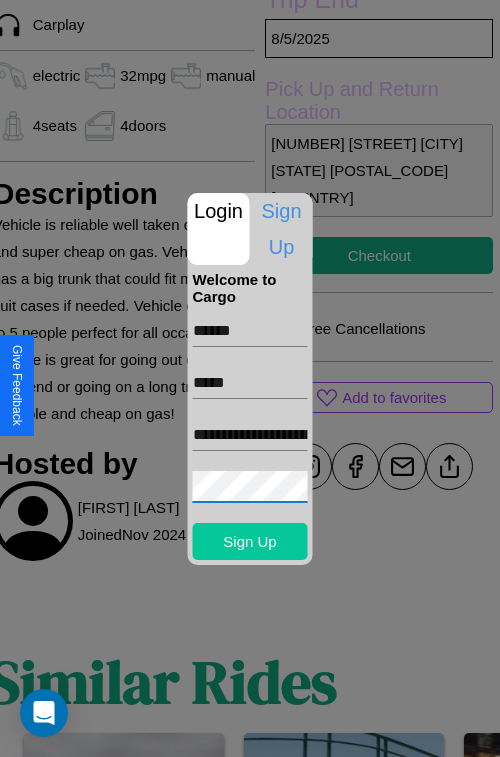 click on "Sign Up" at bounding box center [250, 541] 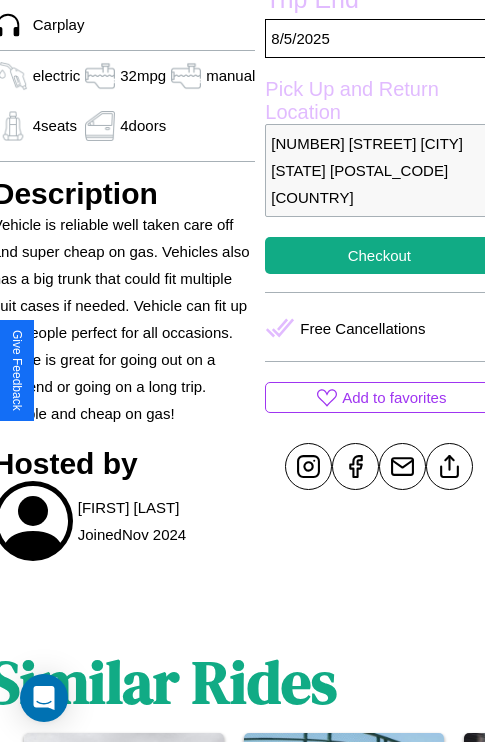 scroll, scrollTop: 643, scrollLeft: 80, axis: both 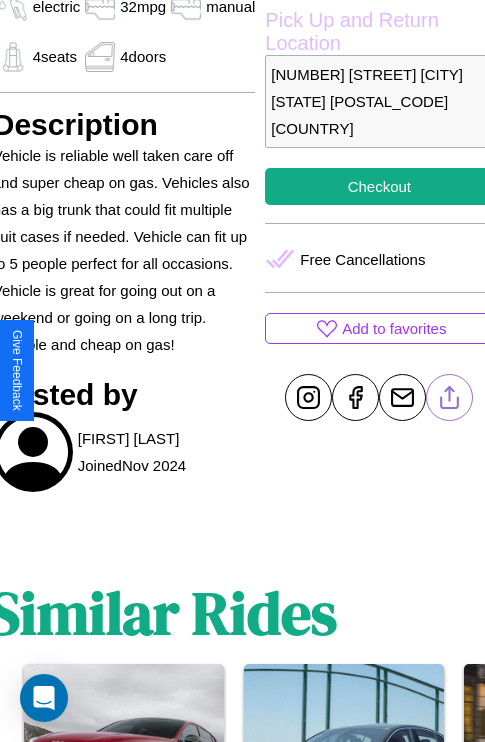 click 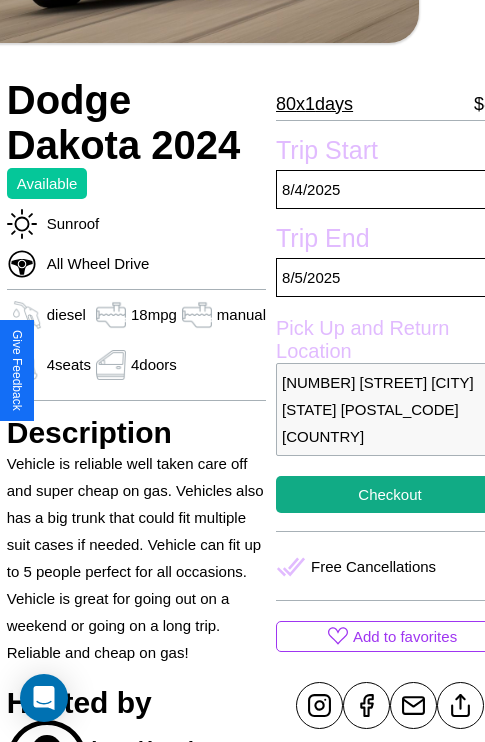 scroll, scrollTop: 306, scrollLeft: 72, axis: both 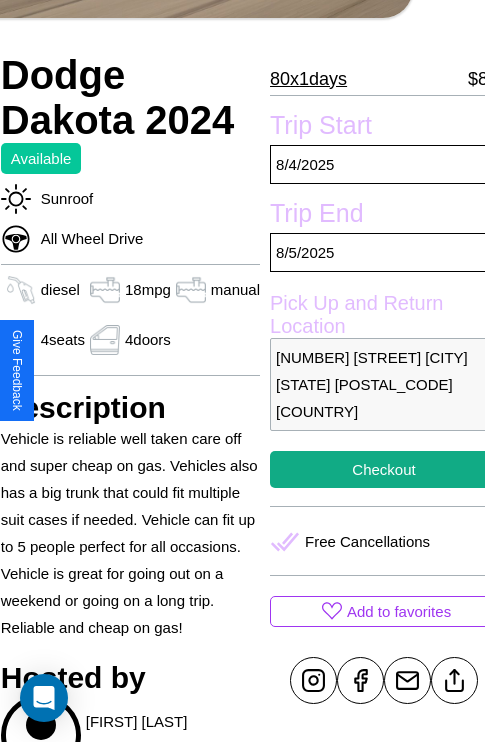 click on "5865 Oak Street  Chicago Illinois 39966 United States" at bounding box center (384, 384) 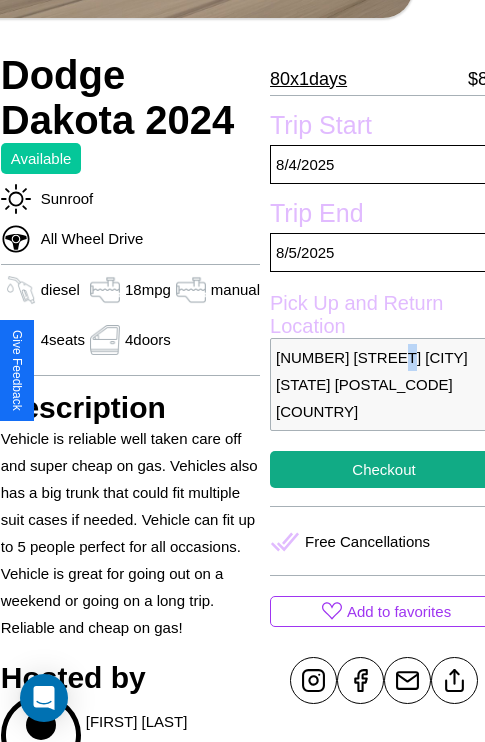 click on "5865 Oak Street  Chicago Illinois 39966 United States" at bounding box center (384, 384) 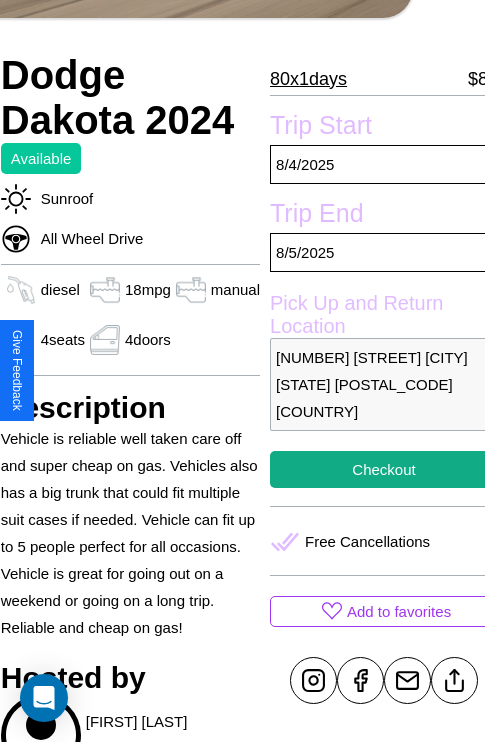 click on "5865 Oak Street  Chicago Illinois 39966 United States" at bounding box center [384, 384] 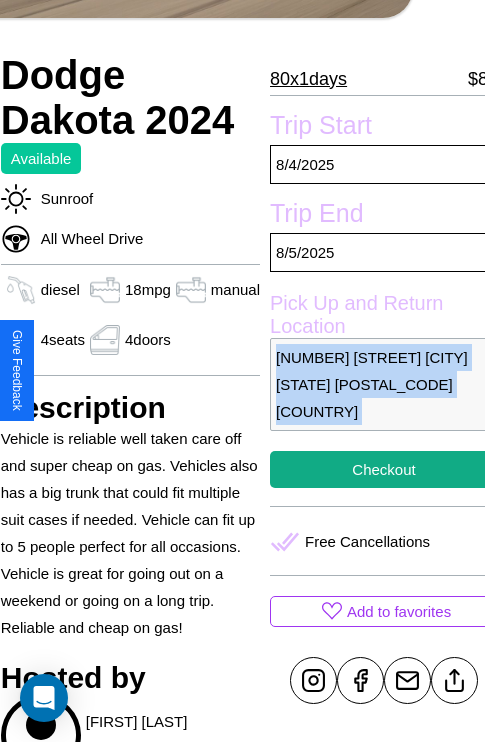 click on "5865 Oak Street  Chicago Illinois 39966 United States" at bounding box center [384, 384] 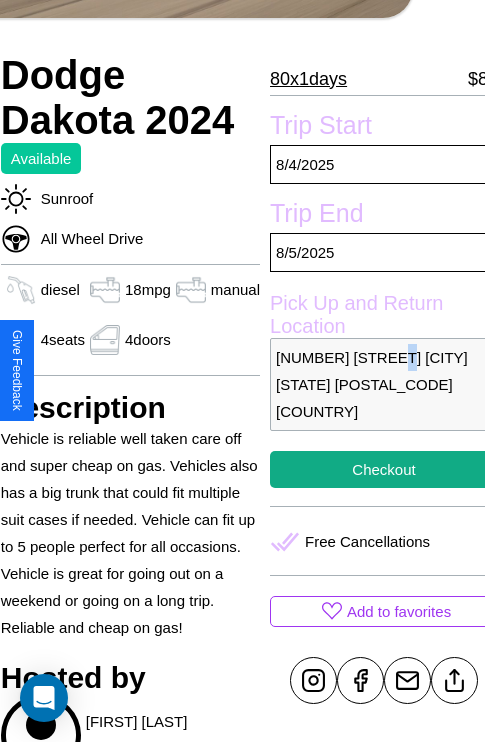 click on "5865 Oak Street  Chicago Illinois 39966 United States" at bounding box center [384, 384] 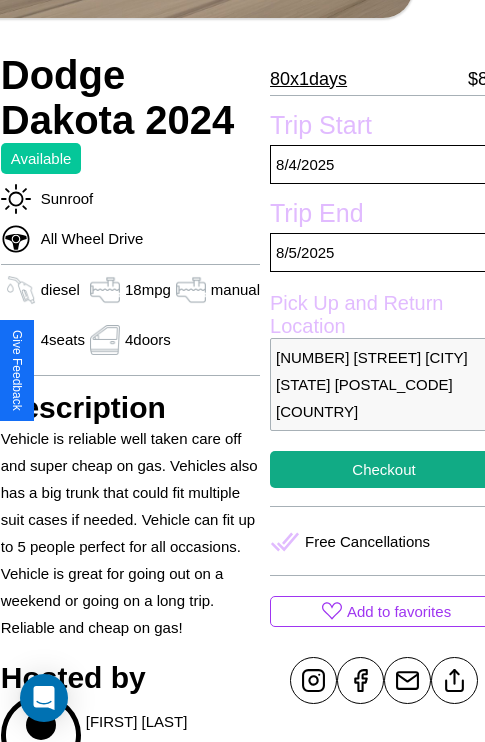 scroll, scrollTop: 377, scrollLeft: 72, axis: both 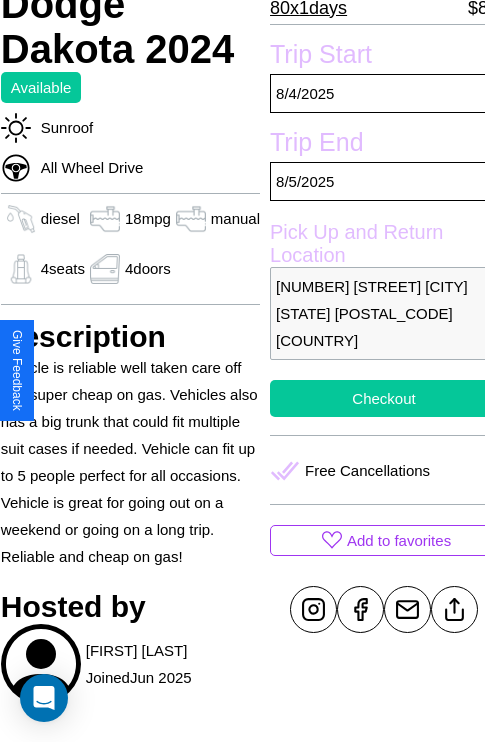click on "Checkout" at bounding box center (384, 398) 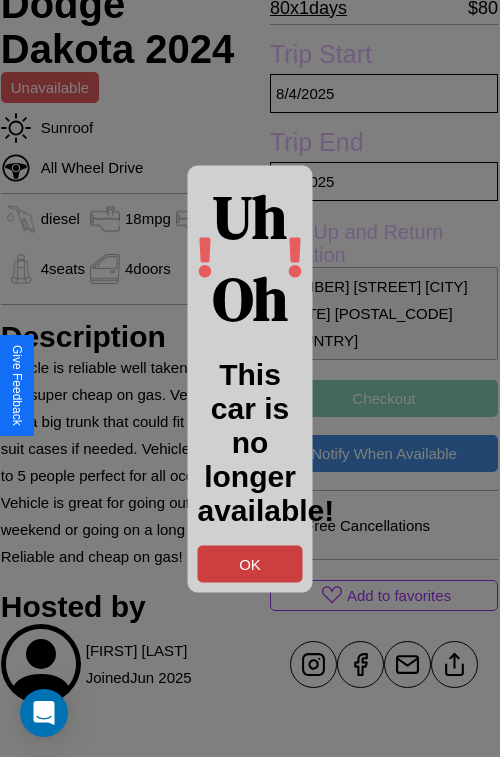 click on "OK" at bounding box center (250, 563) 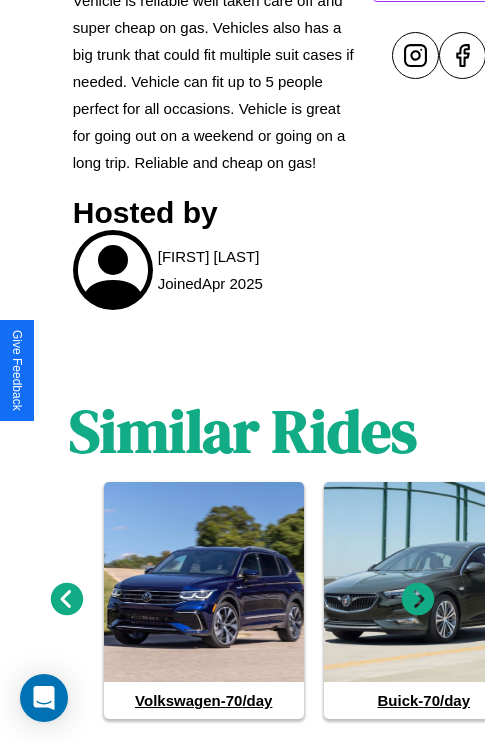 scroll, scrollTop: 1069, scrollLeft: 0, axis: vertical 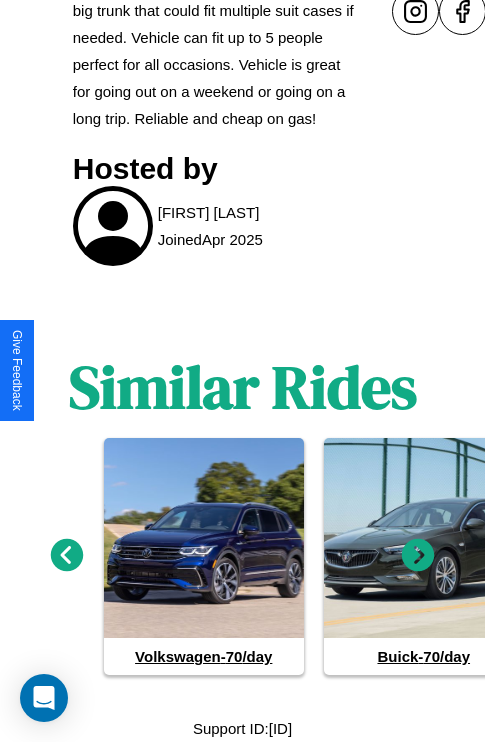 click 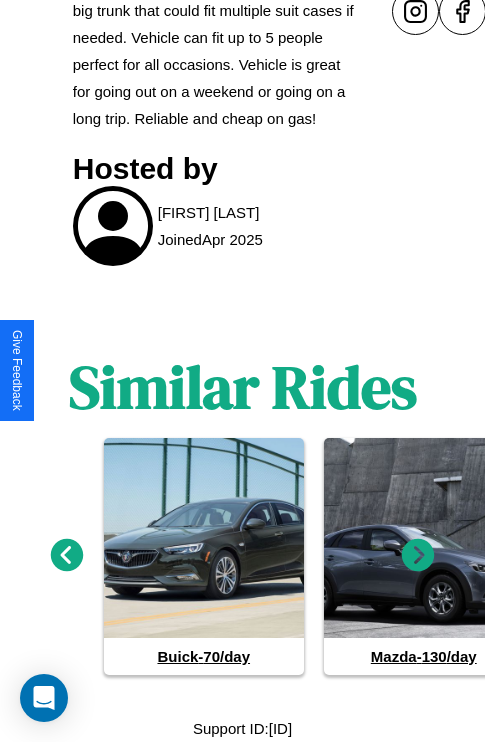 click 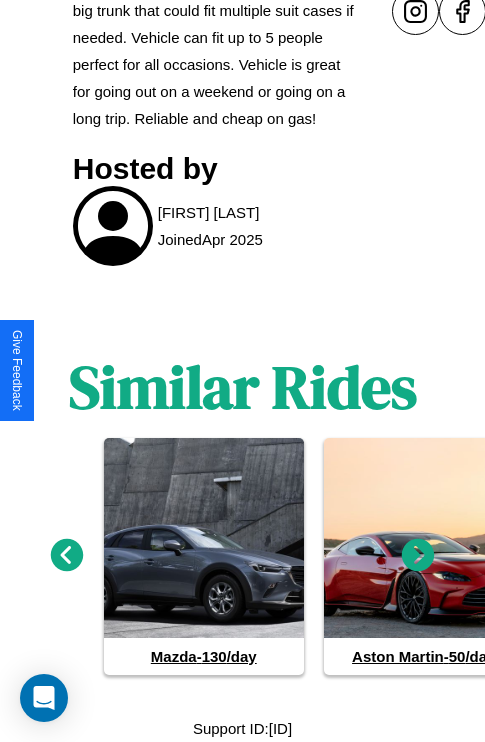 click 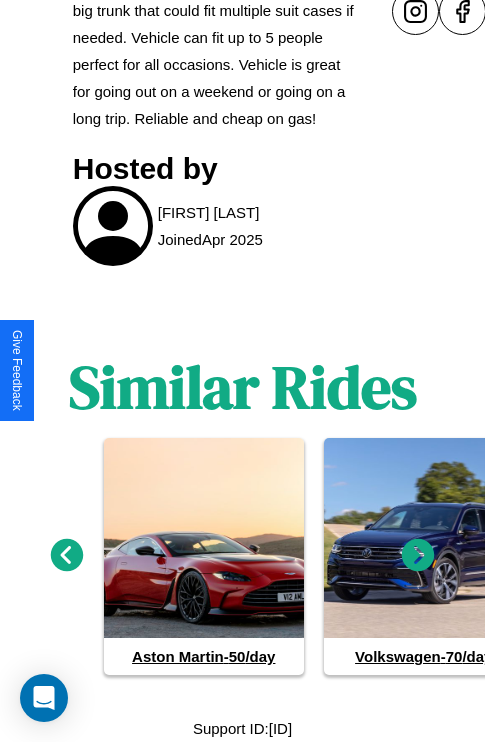 click 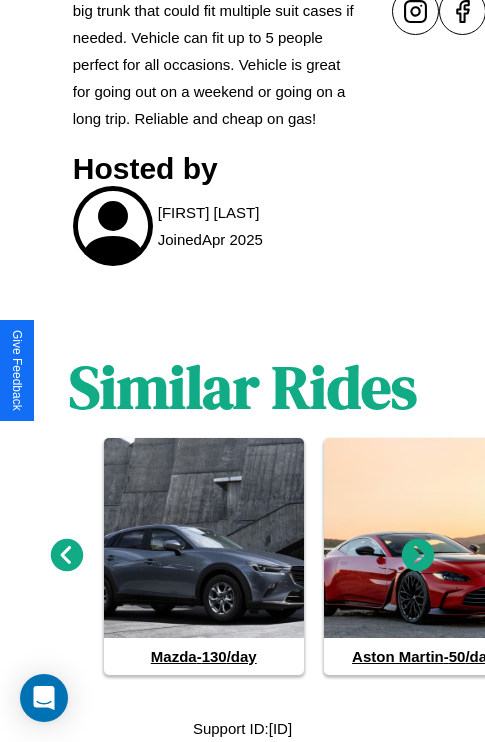 click 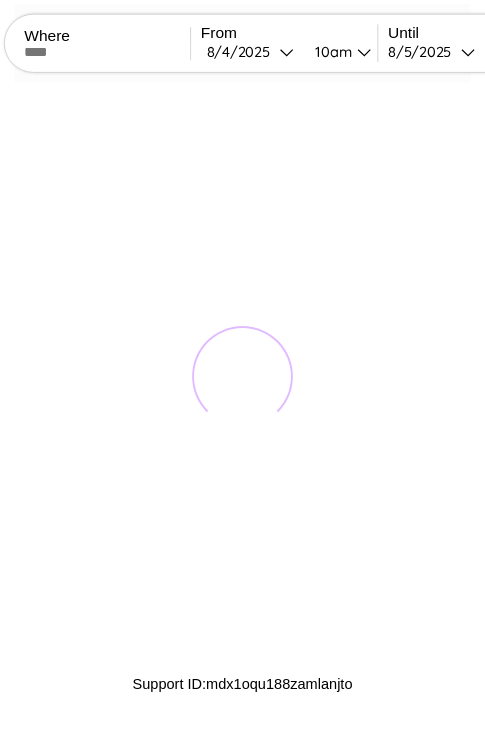 scroll, scrollTop: 0, scrollLeft: 0, axis: both 